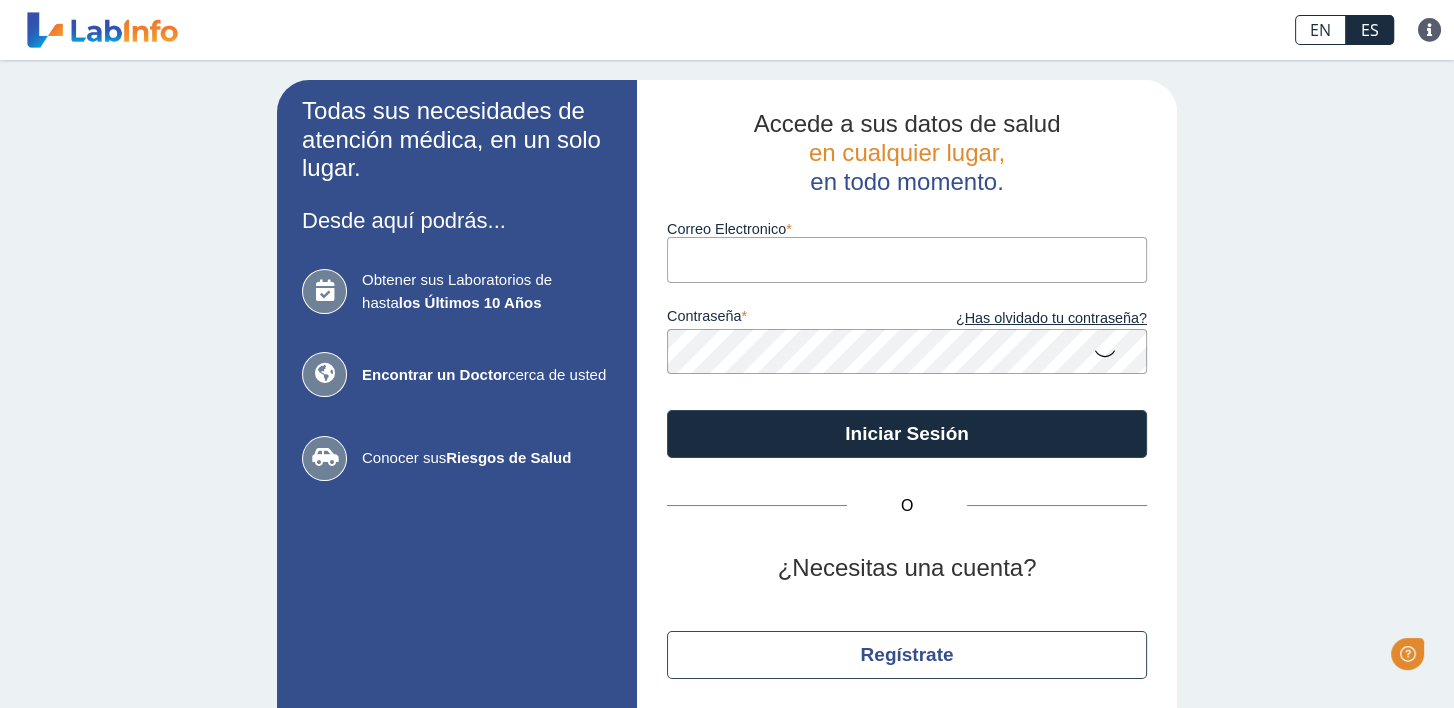 scroll, scrollTop: 0, scrollLeft: 0, axis: both 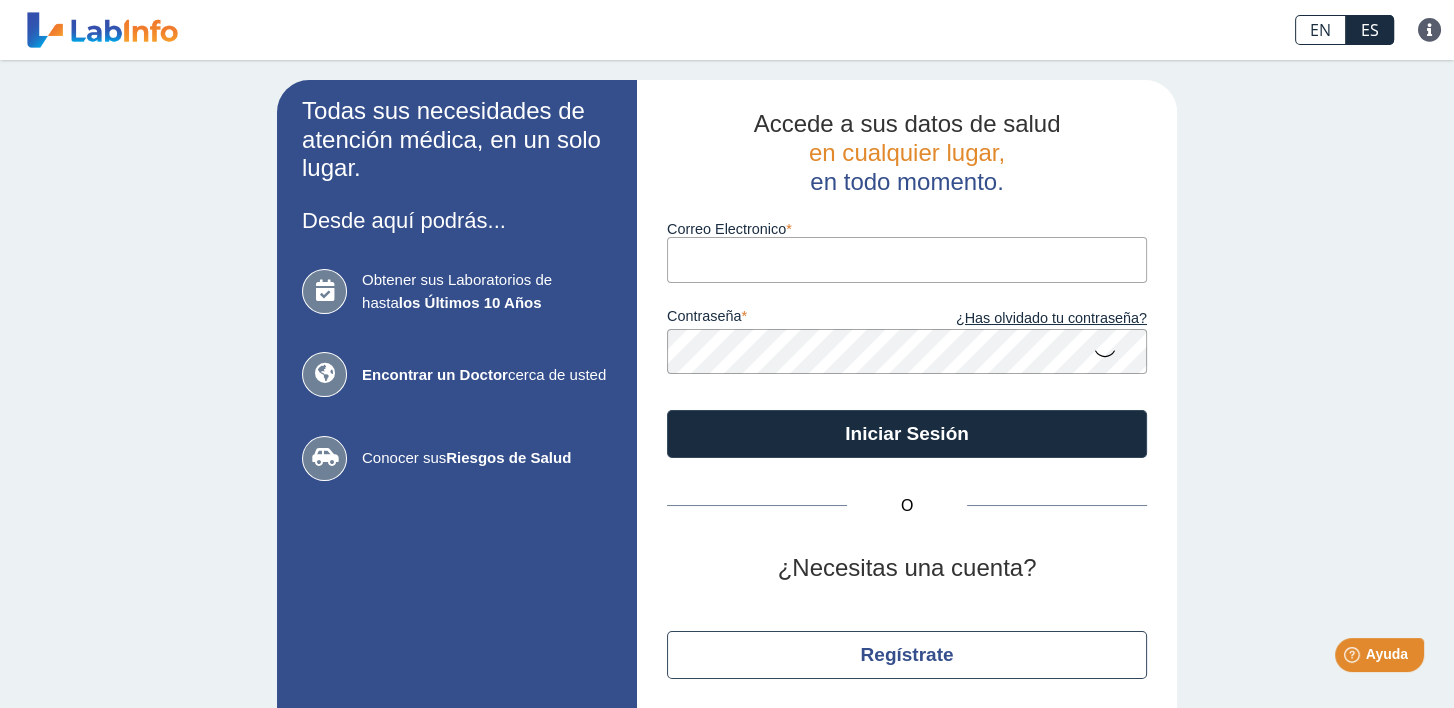 type on "aileeng638@example.com" 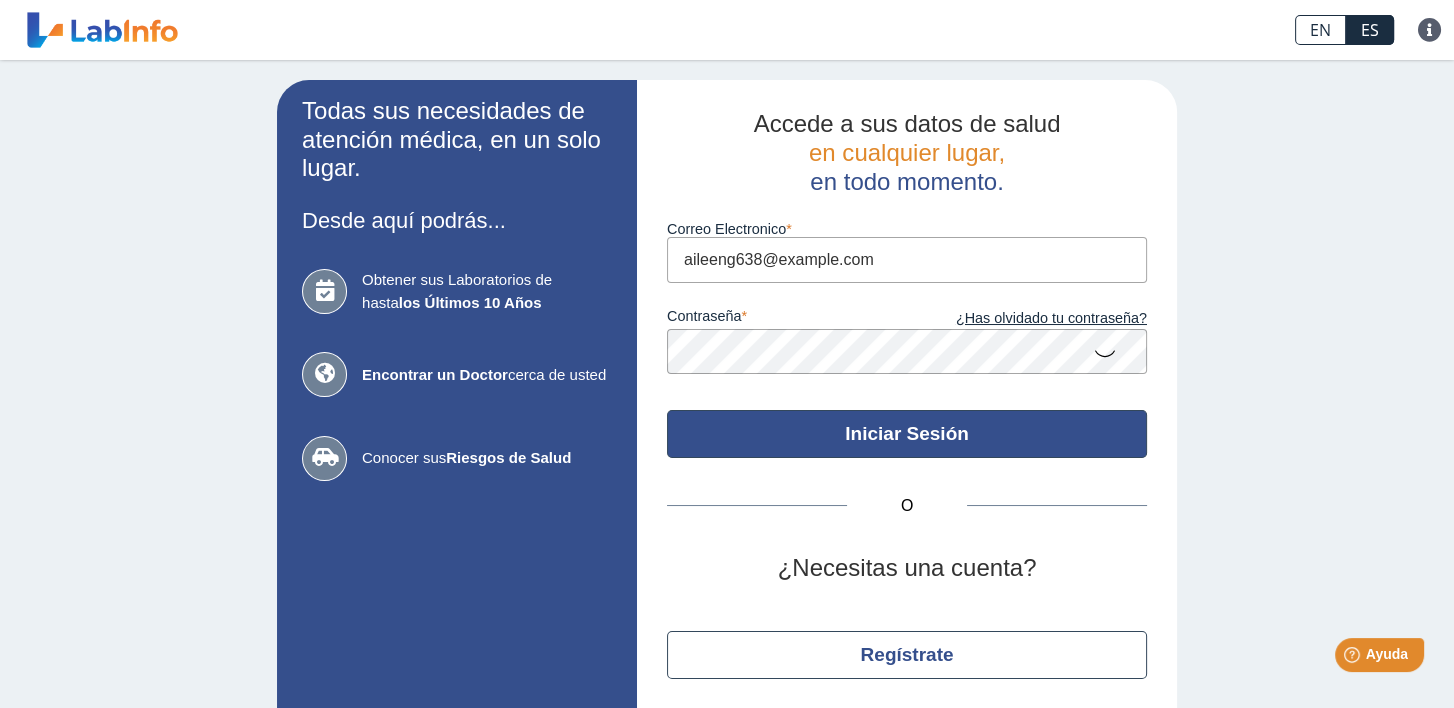 click on "Iniciar Sesión" 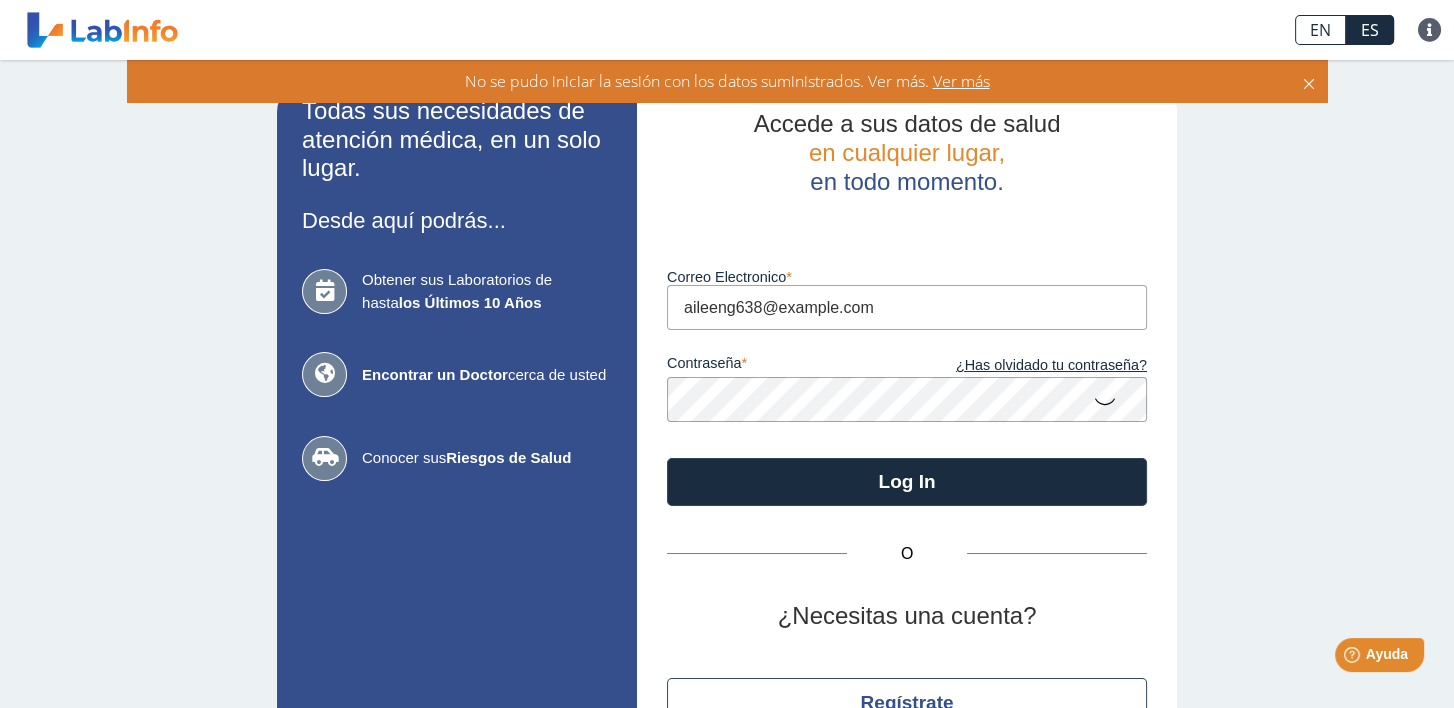 click 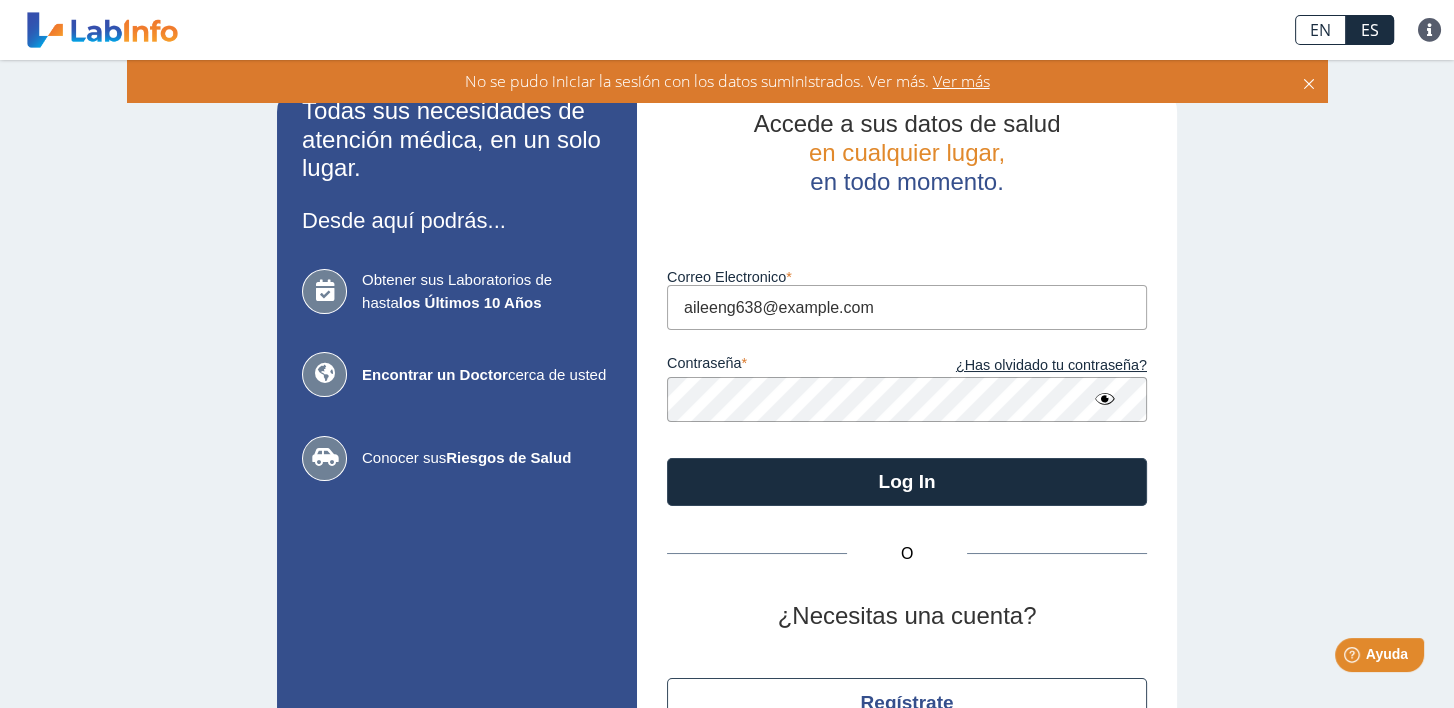 click on "Log In" 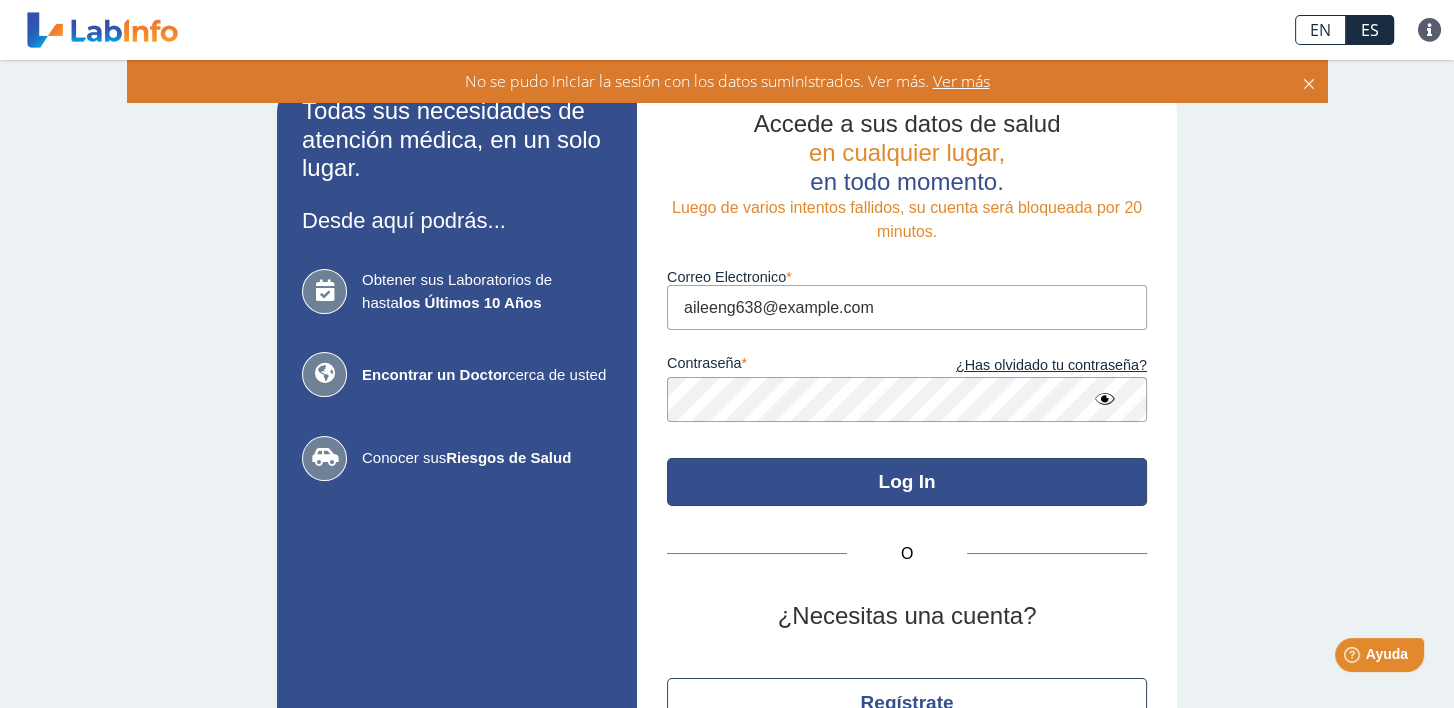 click on "Log In" 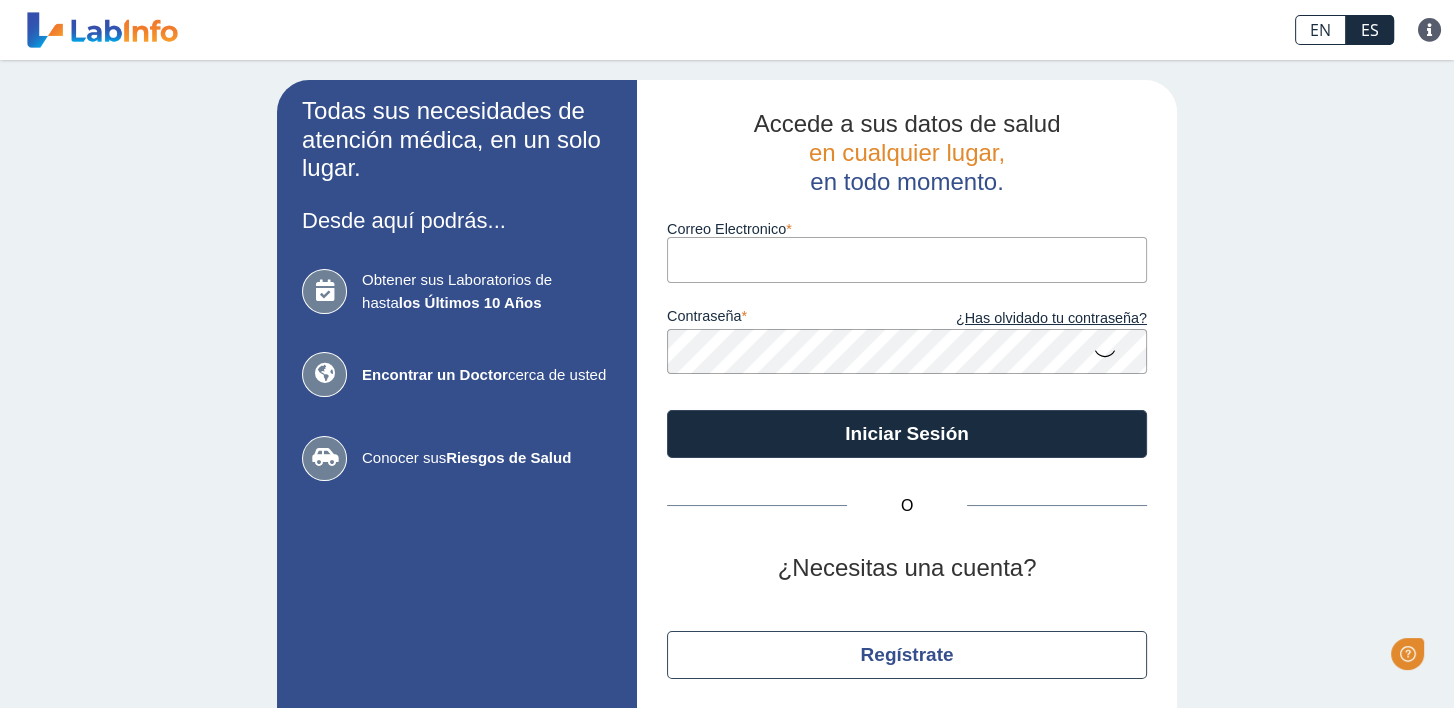 scroll, scrollTop: 0, scrollLeft: 0, axis: both 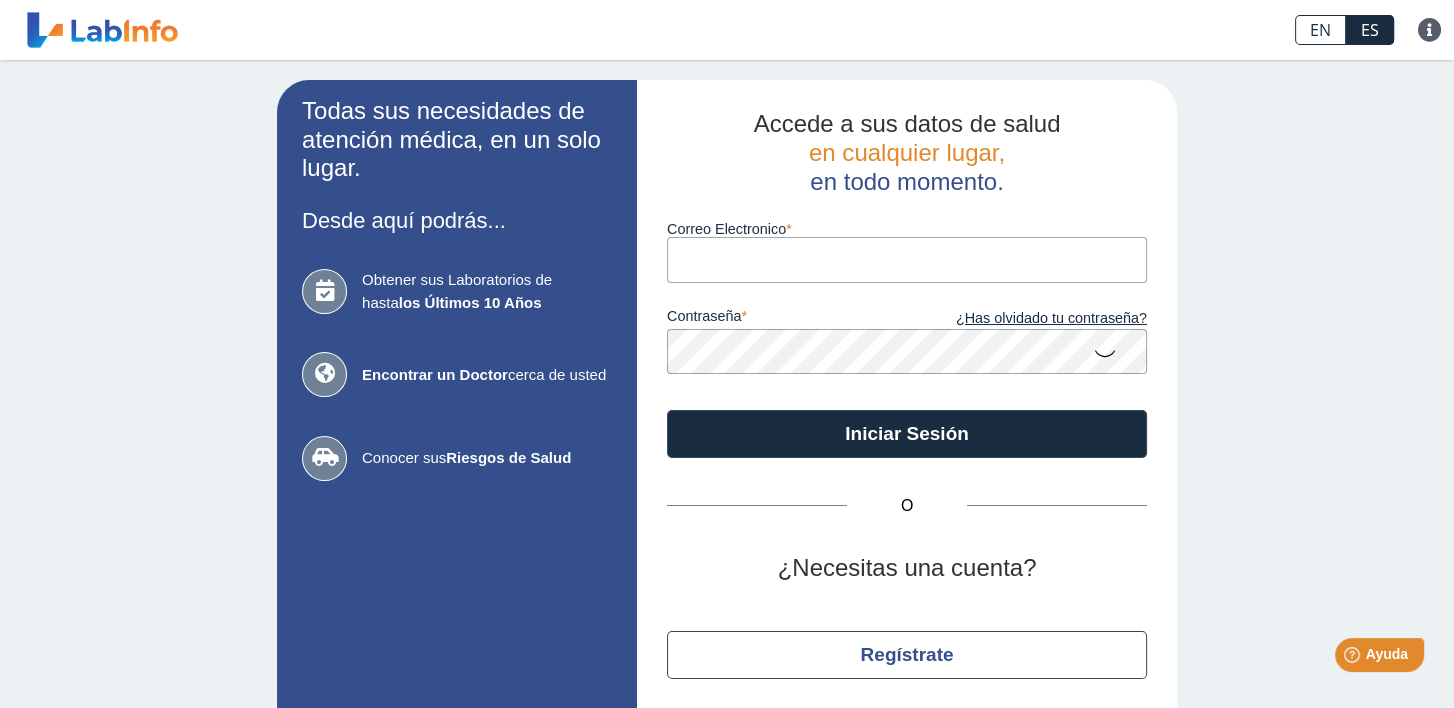 type on "aileeng638@example.com" 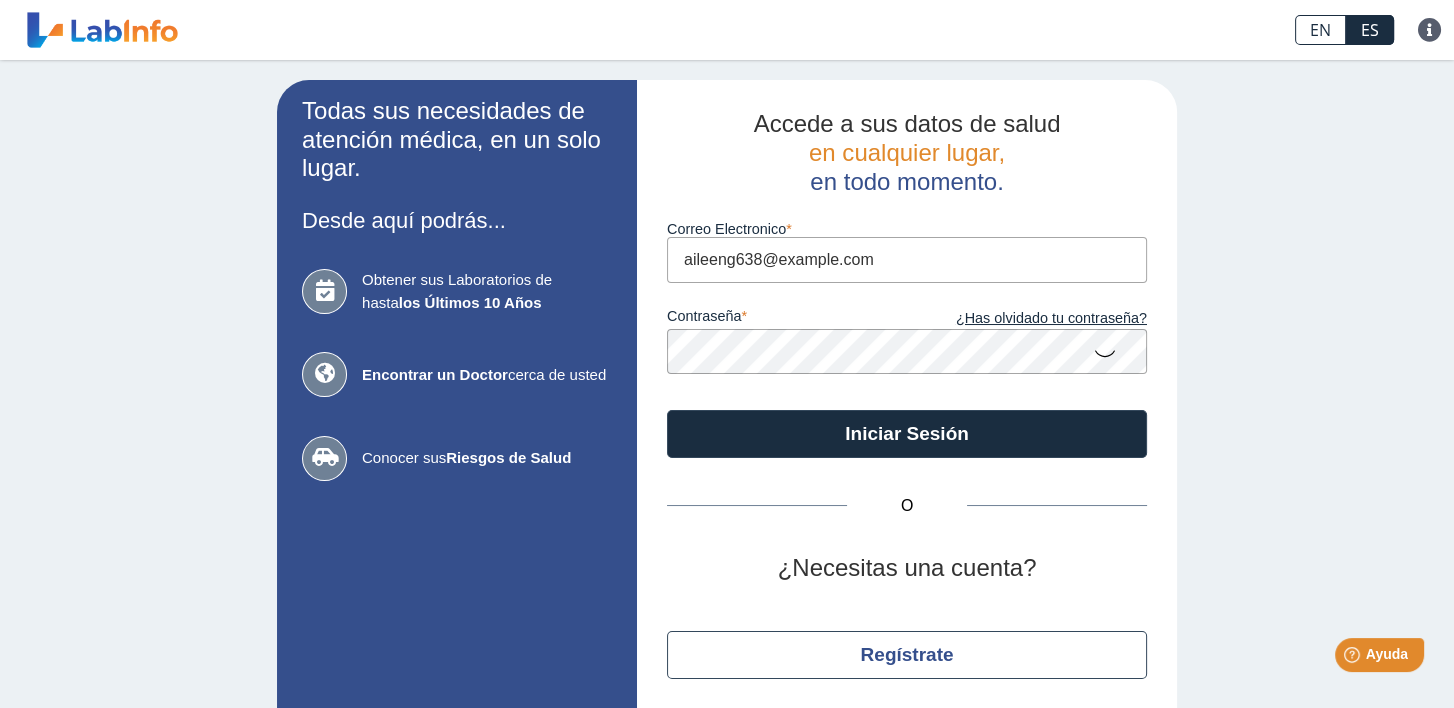 click 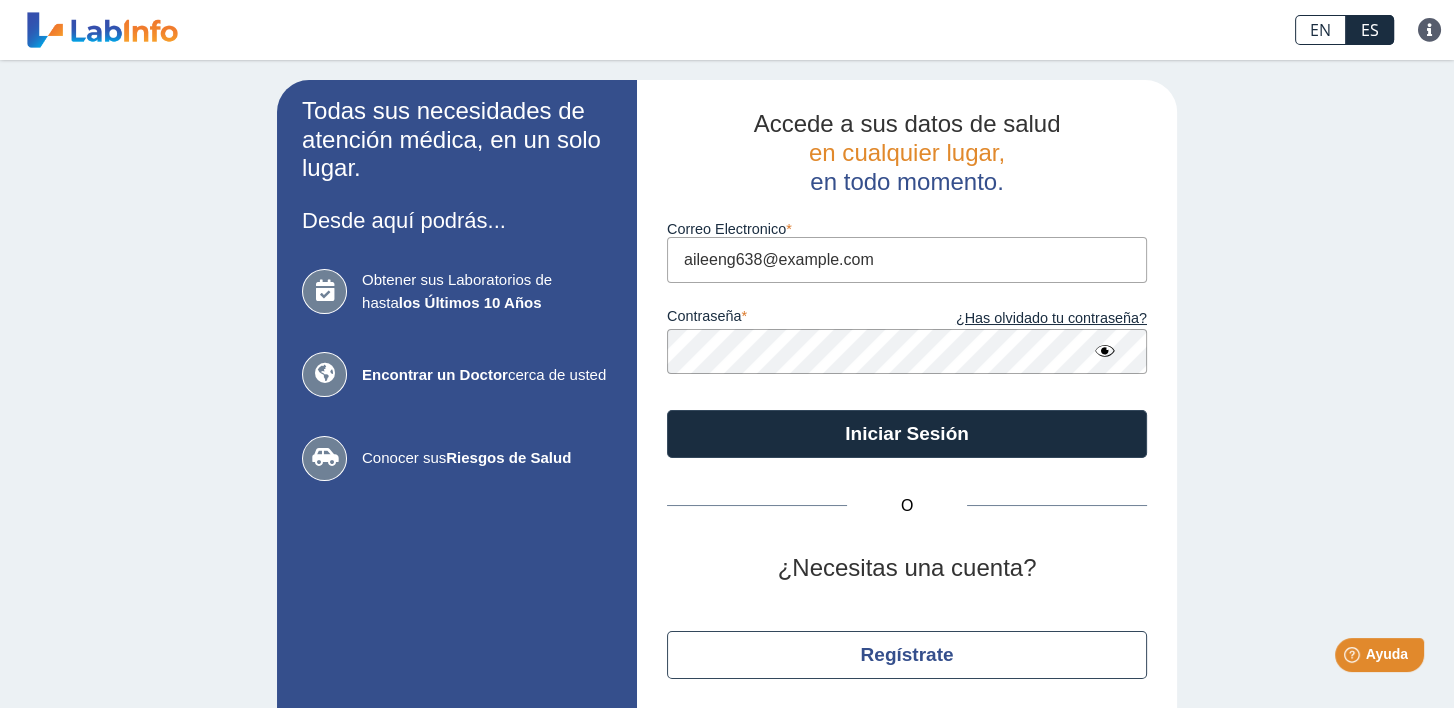 click on "Iniciar Sesión" 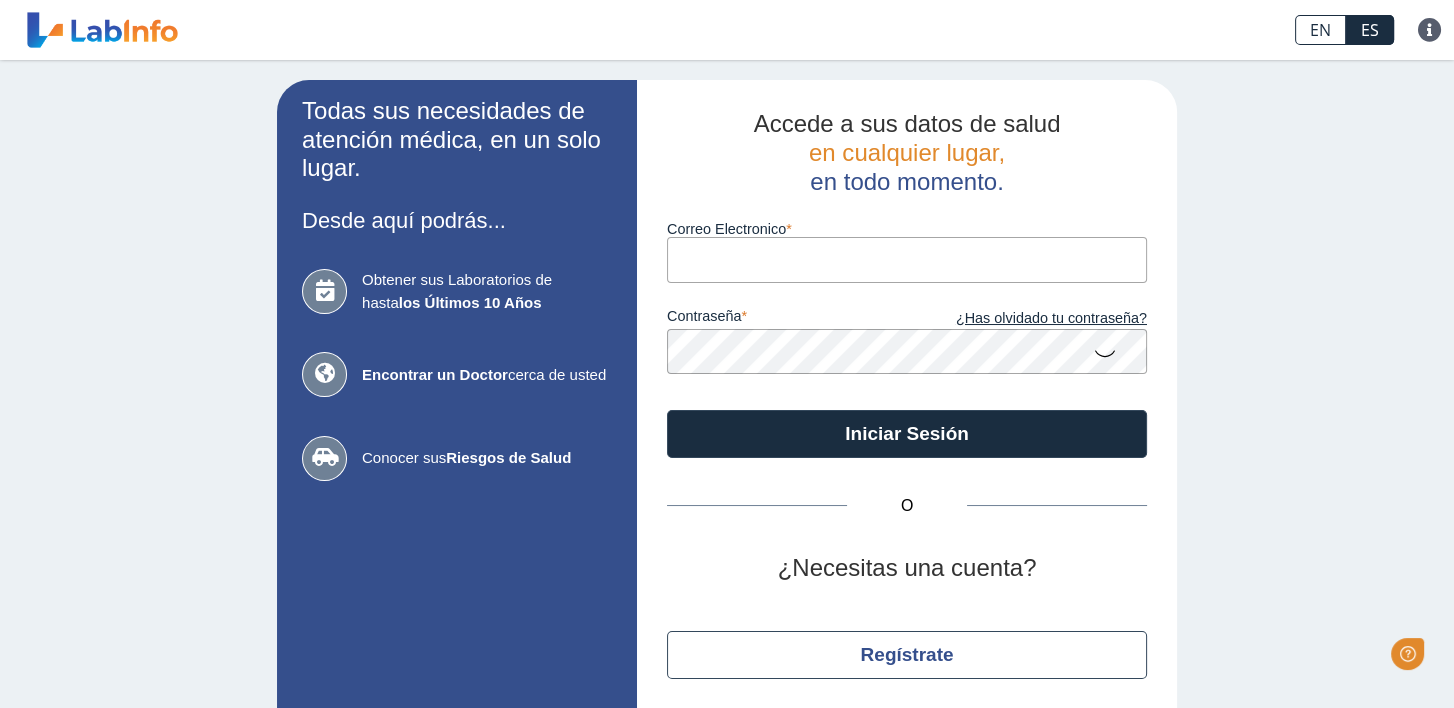 scroll, scrollTop: 0, scrollLeft: 0, axis: both 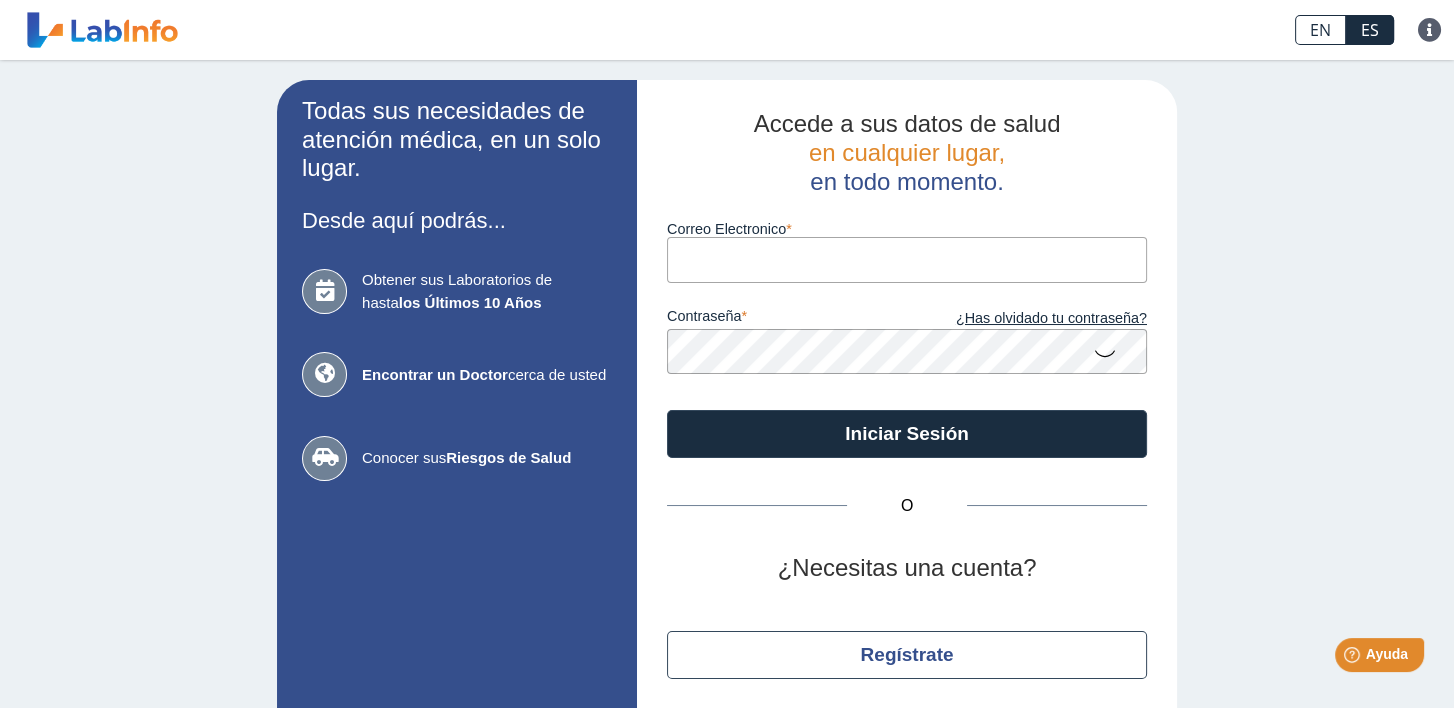 click on "Correo Electronico" at bounding box center (907, 259) 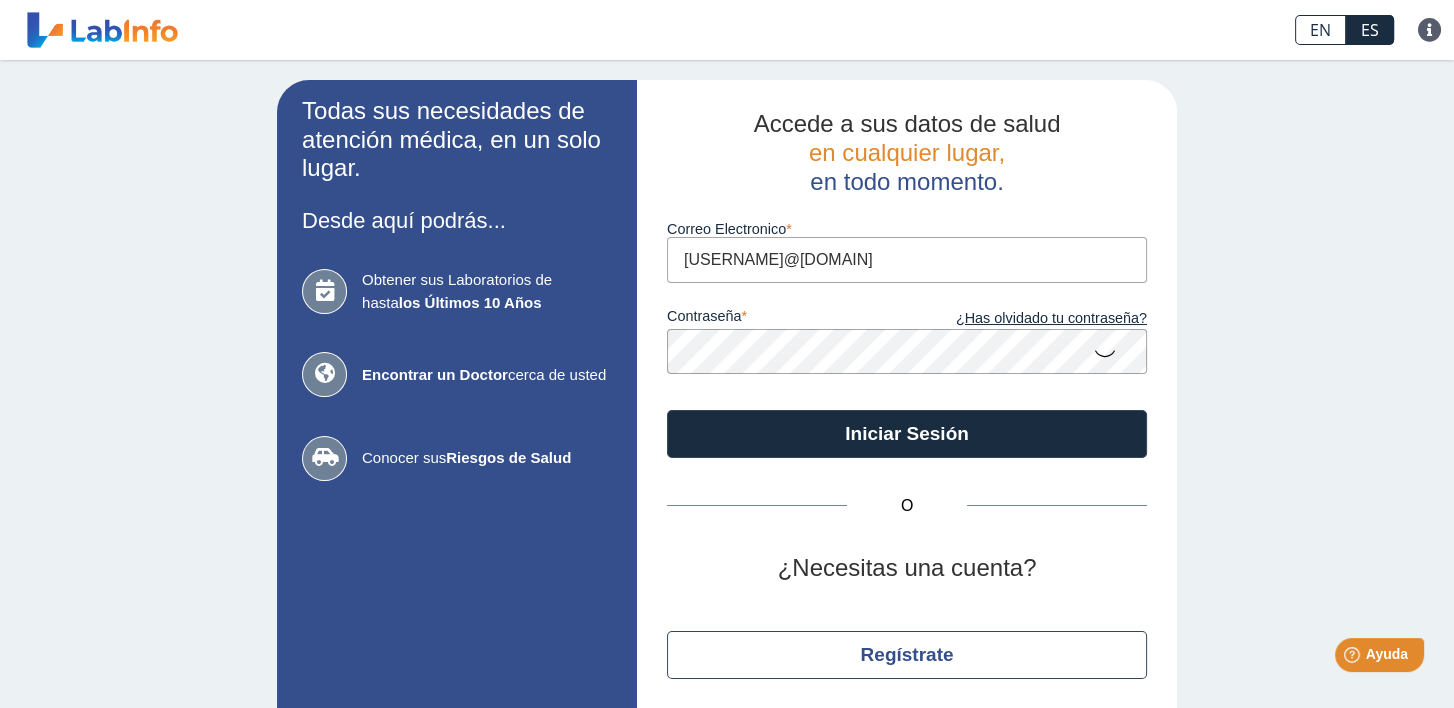 click 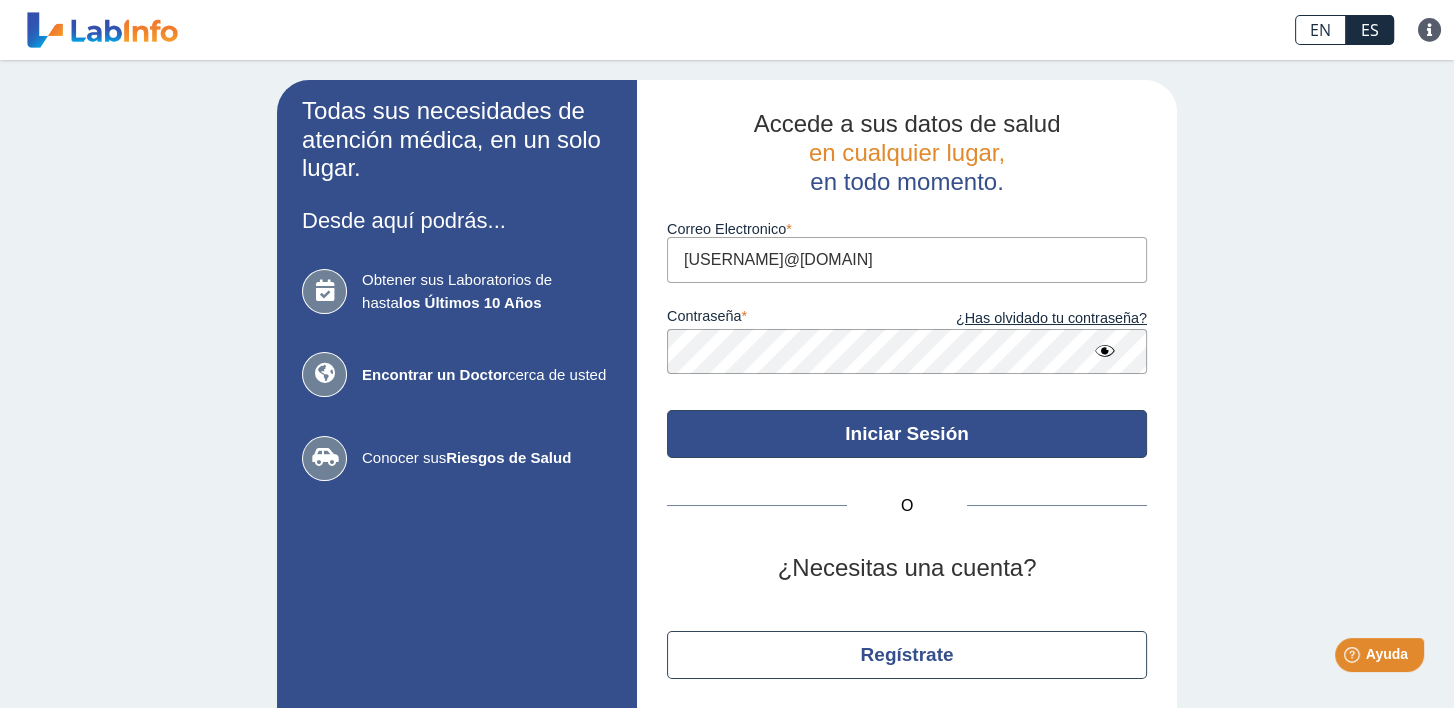 click on "Iniciar Sesión" 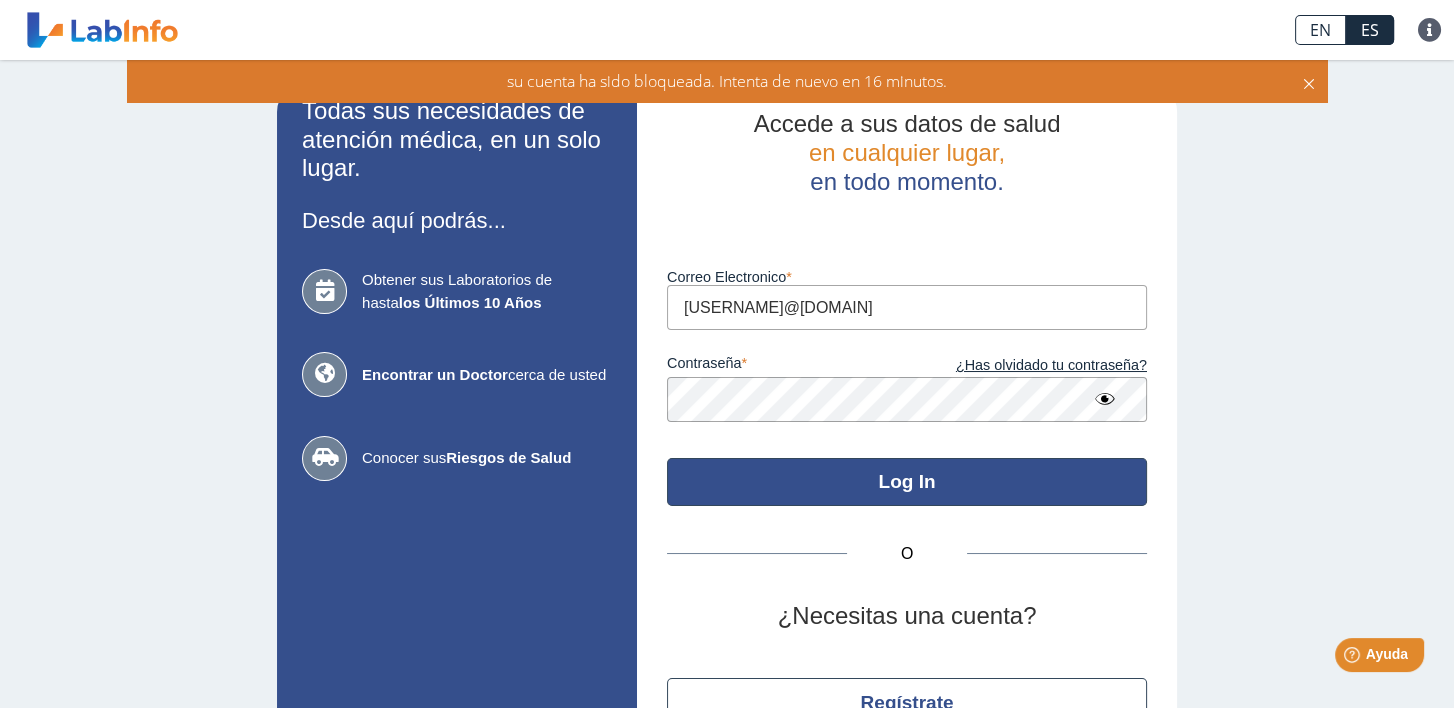click on "Log In" 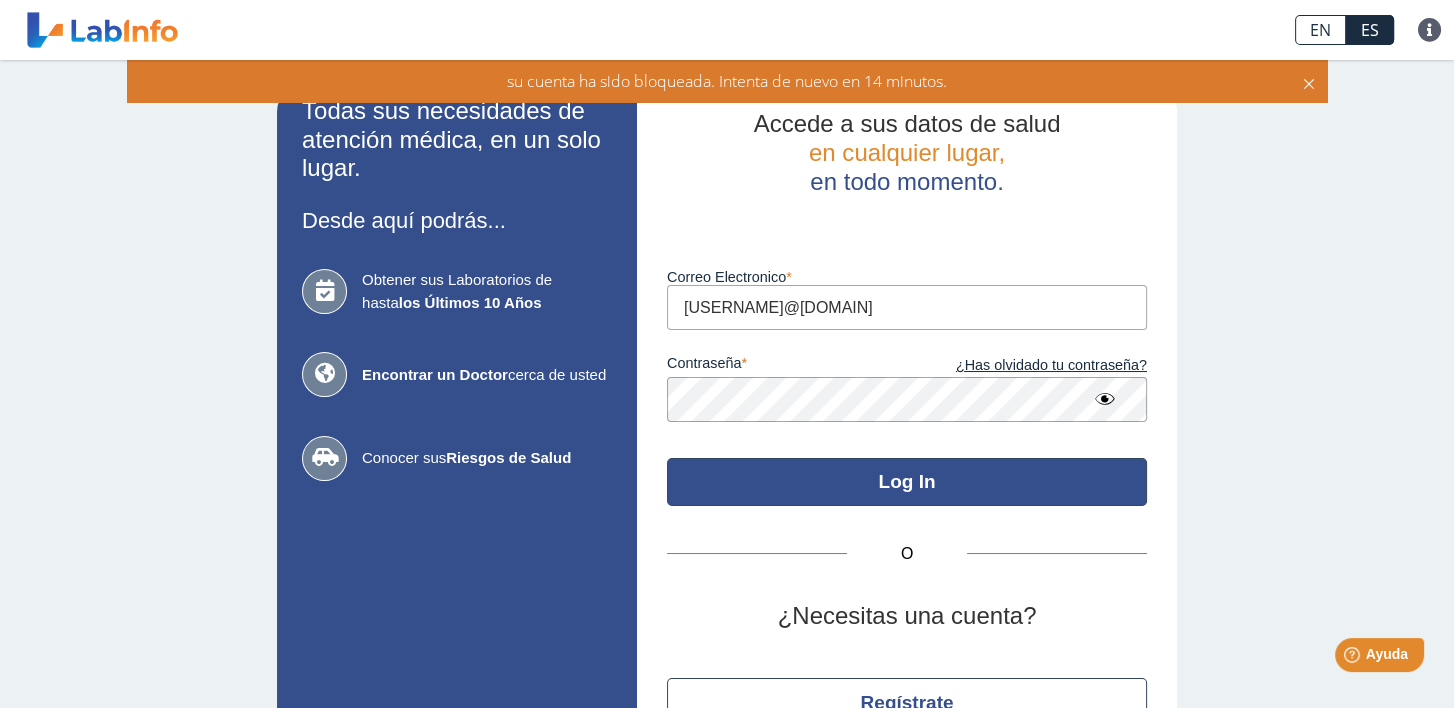 click on "Log In" 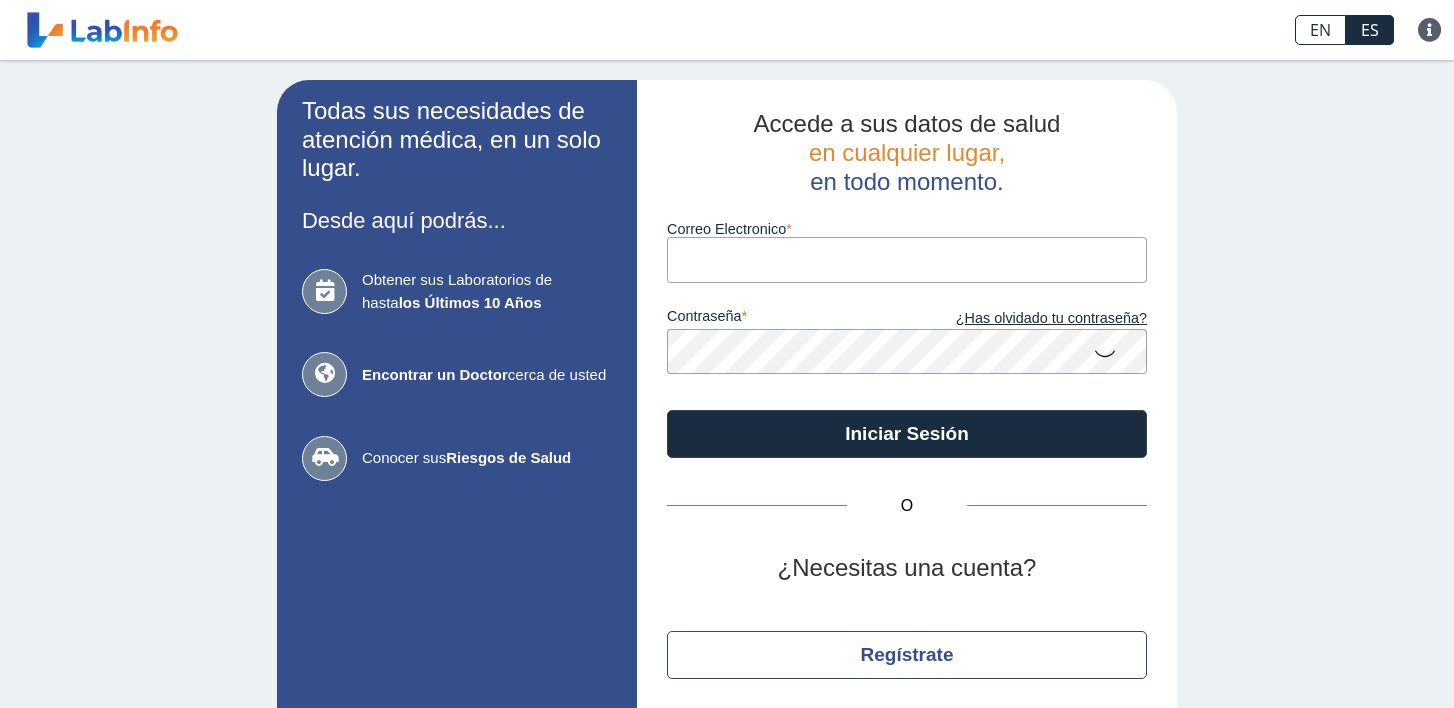scroll, scrollTop: 0, scrollLeft: 0, axis: both 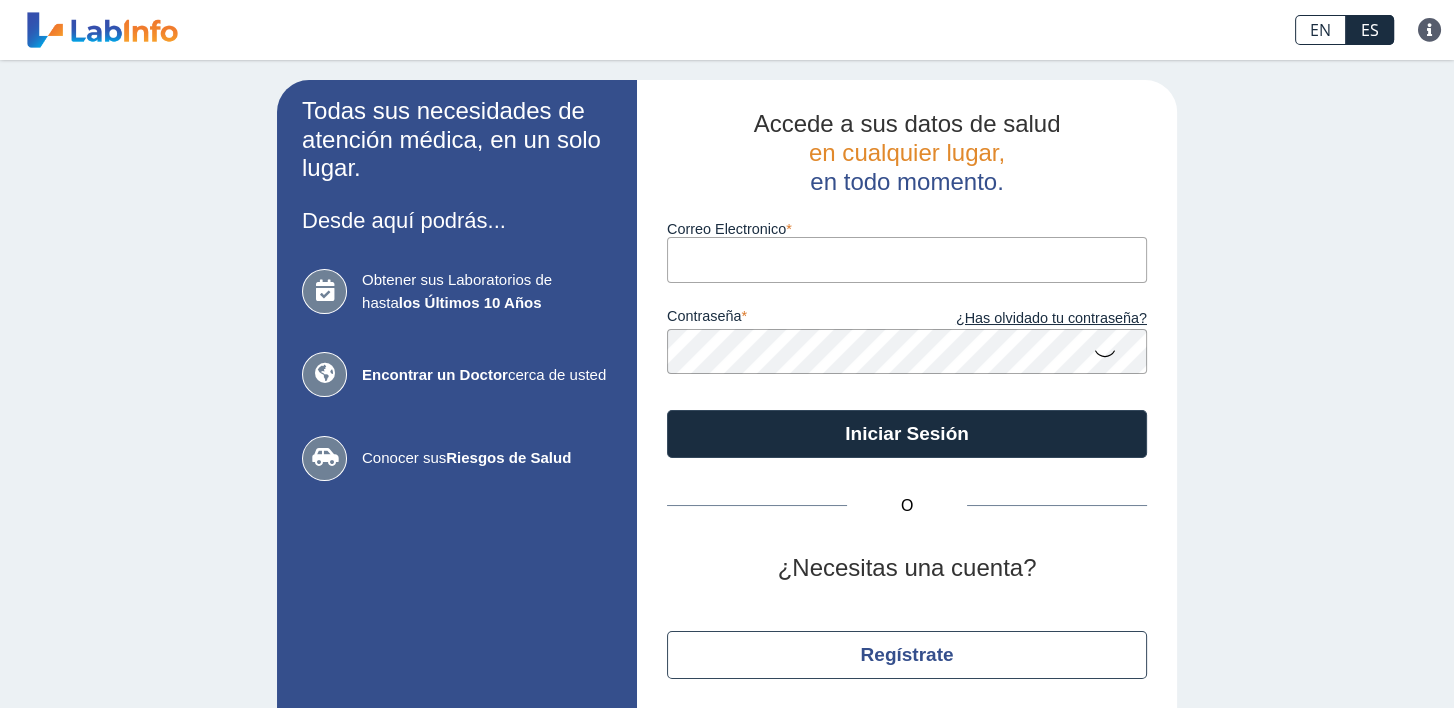 click on "contraseña ¿Has olvidado tu contraseña?" 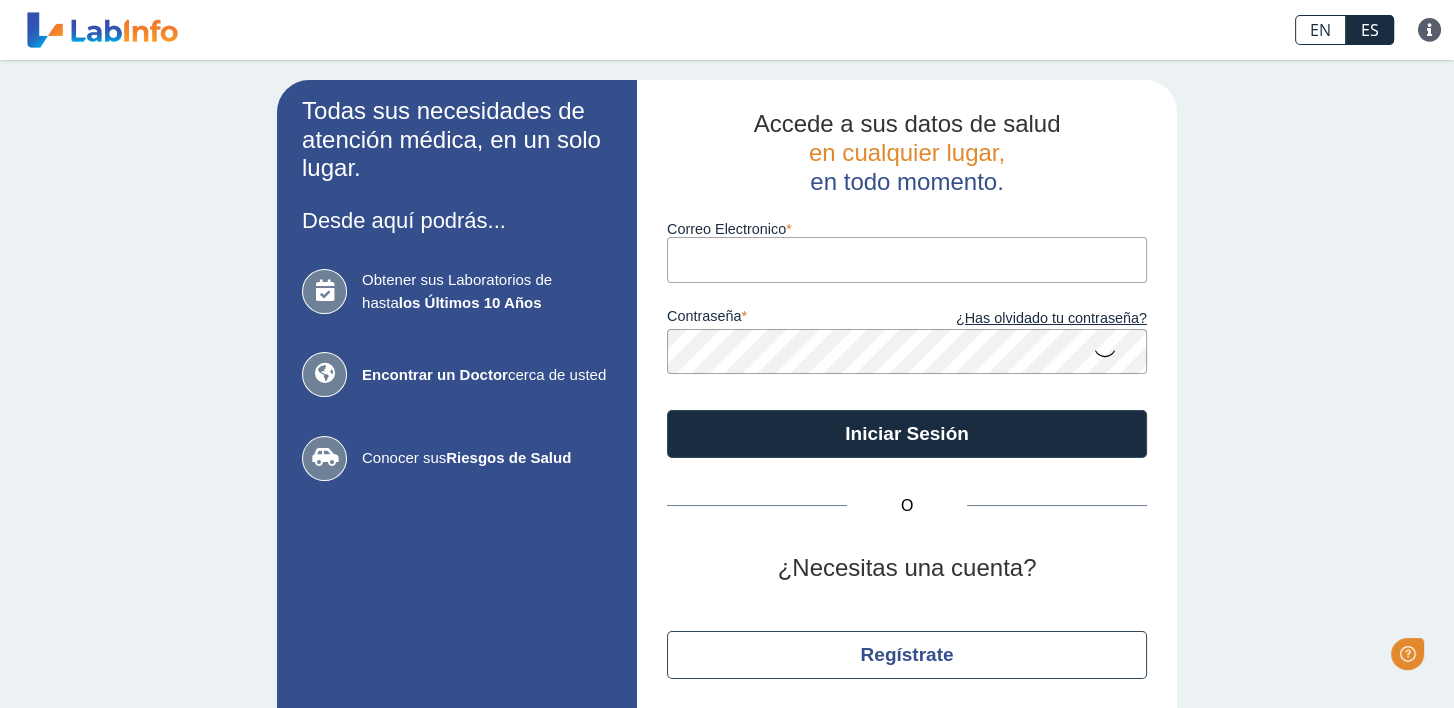 scroll, scrollTop: 0, scrollLeft: 0, axis: both 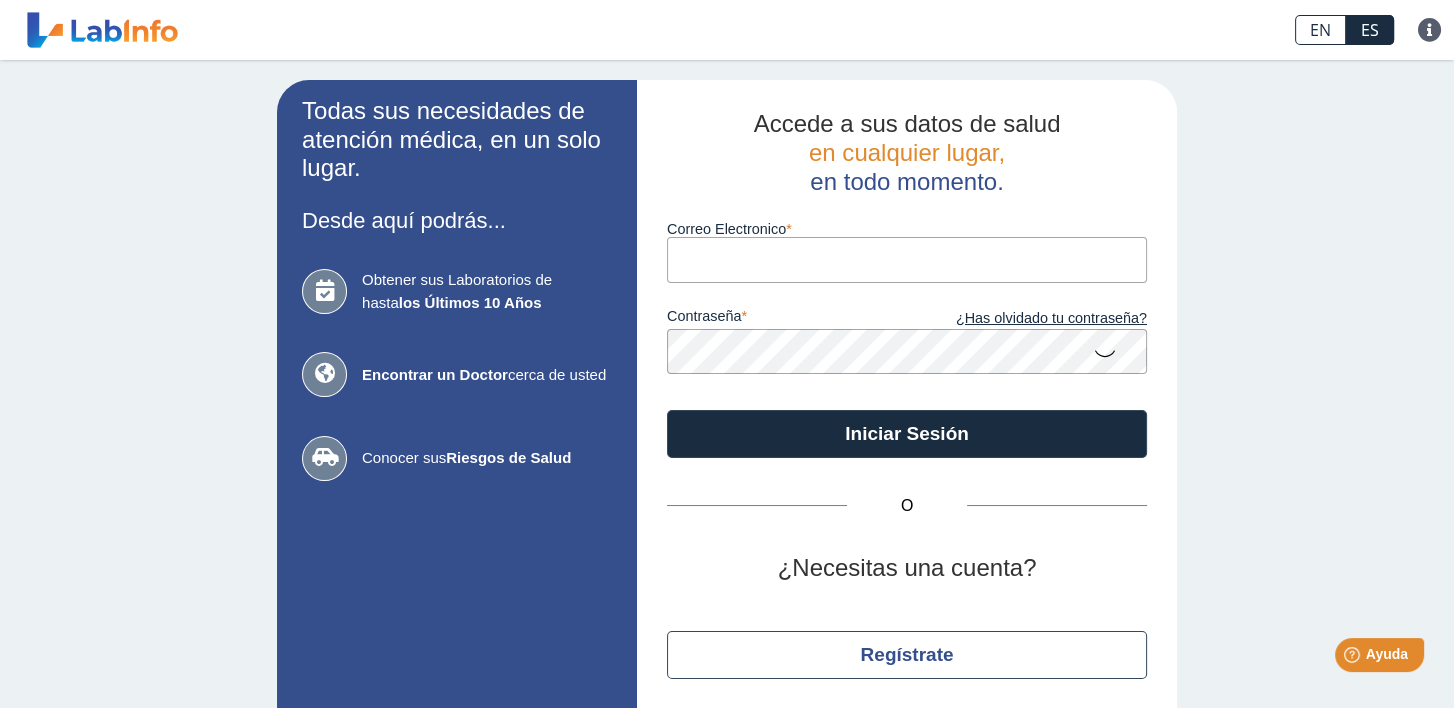 click on "Correo Electronico" at bounding box center [907, 259] 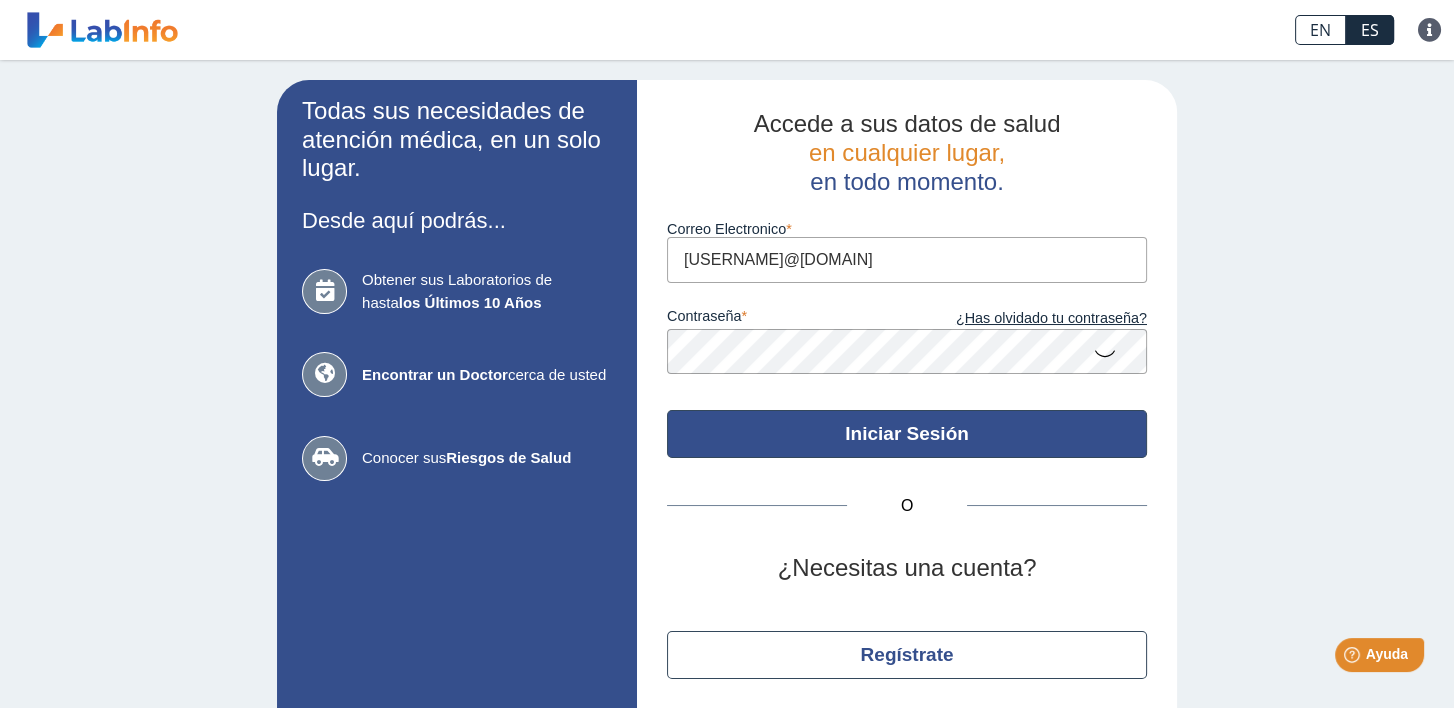 click on "Iniciar Sesión" 